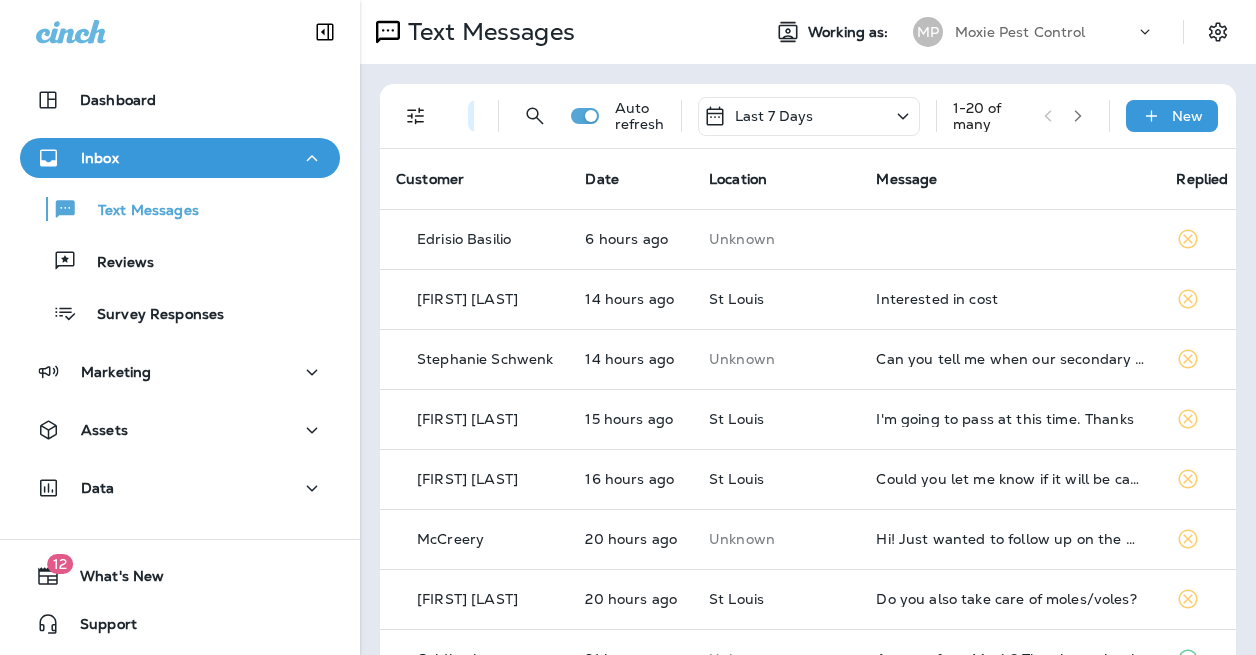 scroll, scrollTop: 0, scrollLeft: 0, axis: both 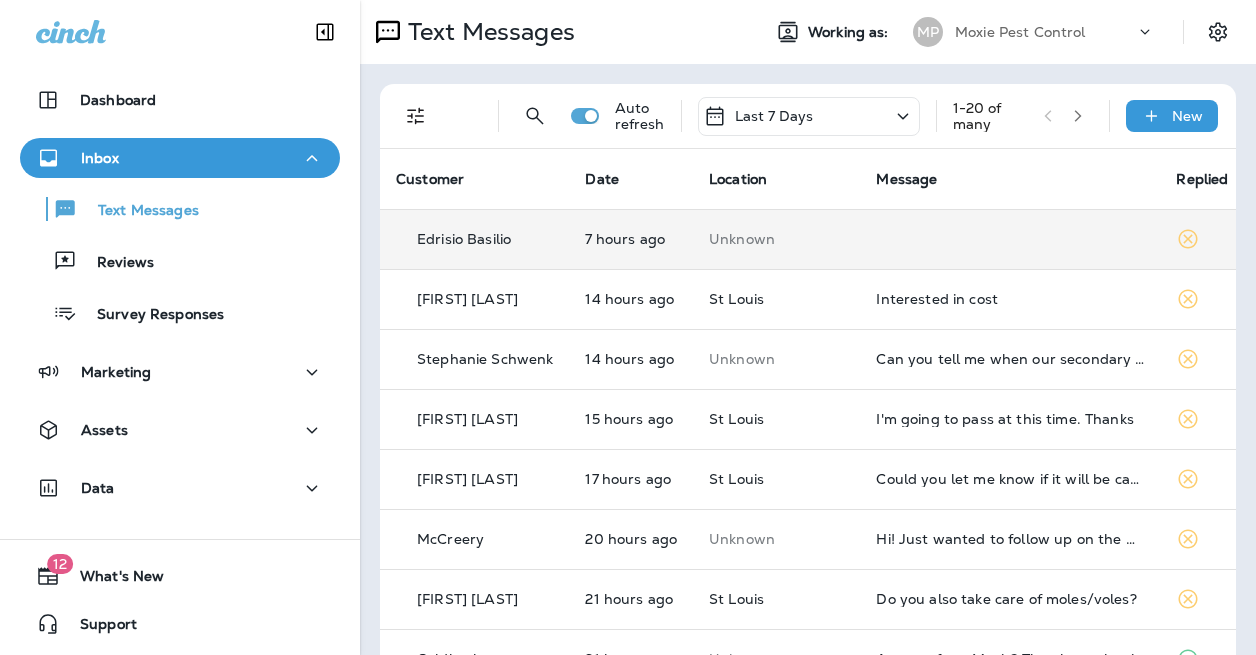 click at bounding box center [1010, 239] 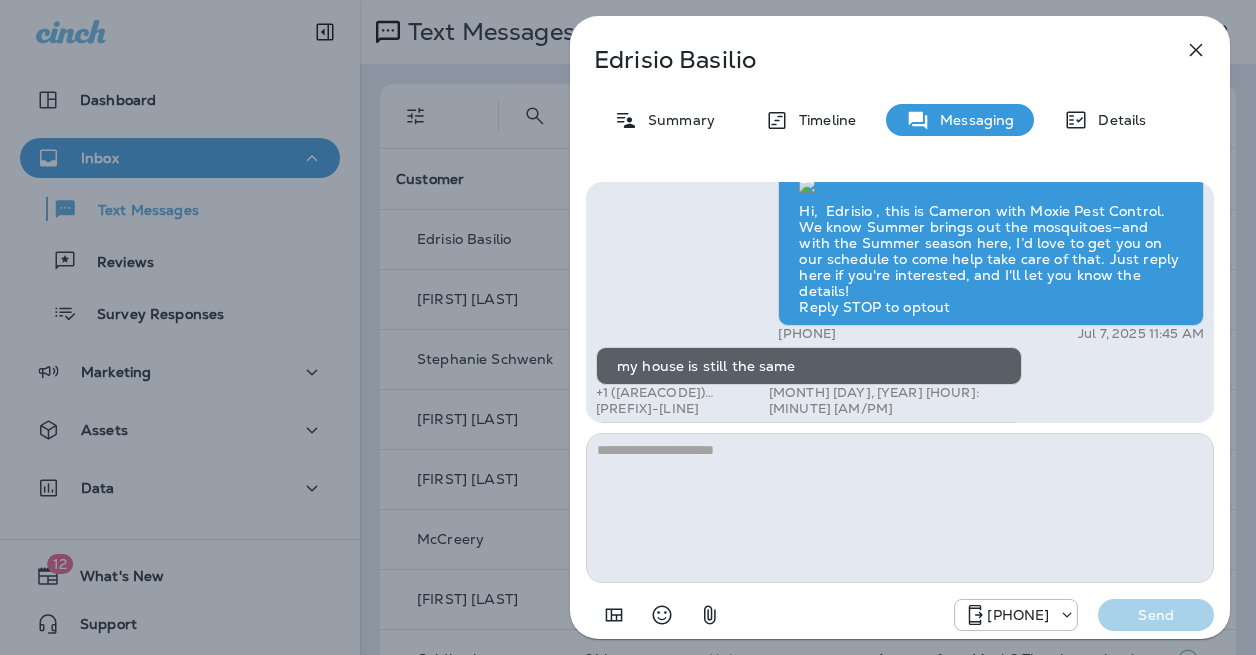 scroll, scrollTop: -184, scrollLeft: 0, axis: vertical 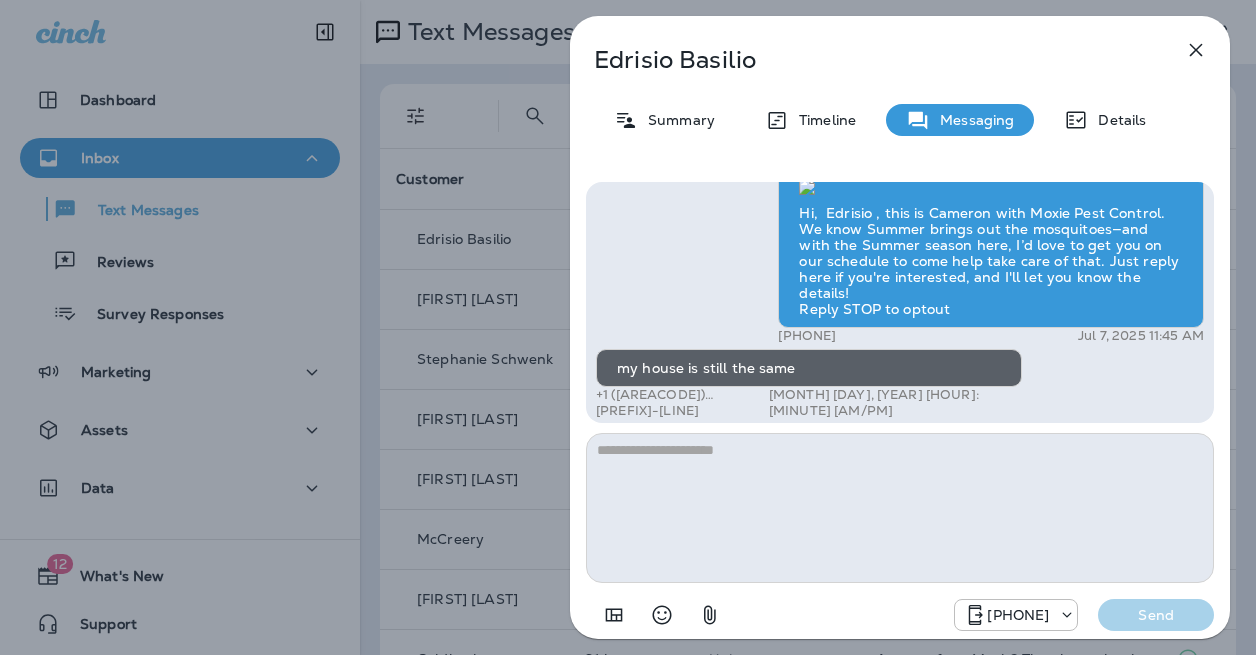 click on "Hi,  [FIRST] , this is Cameron with Moxie Pest Control. We know Summer brings out the mosquitoes—and with the Summer season here, I’d love to get you on our schedule to come help take care of that. Just reply here if you're interested, and I'll let you know the details!
Reply STOP to optout [PHONE] [MONTH] [DAY], [YEAR] [HOUR]:[MINUTE] [AM/PM] my house is still the same +1 ([AREACODE]) [PREFIX]-[LINE] [MONTH] [DAY], [YEAR] [HOUR]:[MINUTE] [AM/PM] +1 ([AREACODE]) [PREFIX]-[LINE] [MONTH] [DAY], [YEAR] [HOUR]:[MINUTE] [AM/PM]" at bounding box center [900, 381] 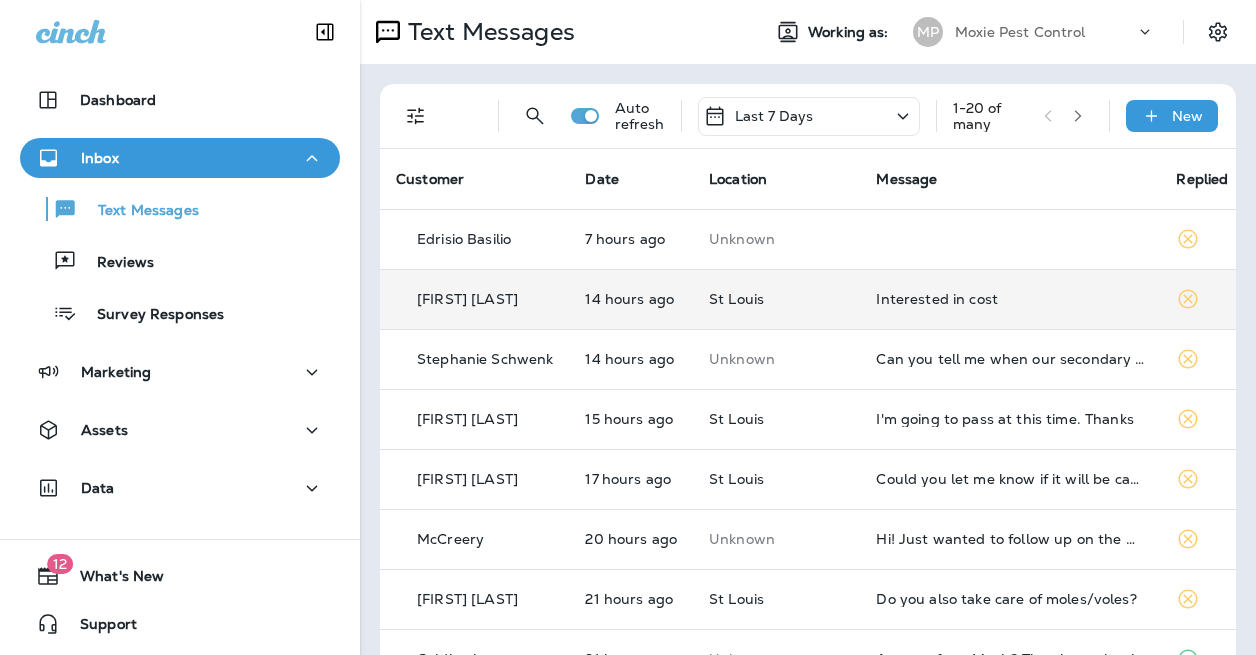 click on "Interested in cost" at bounding box center [1010, 239] 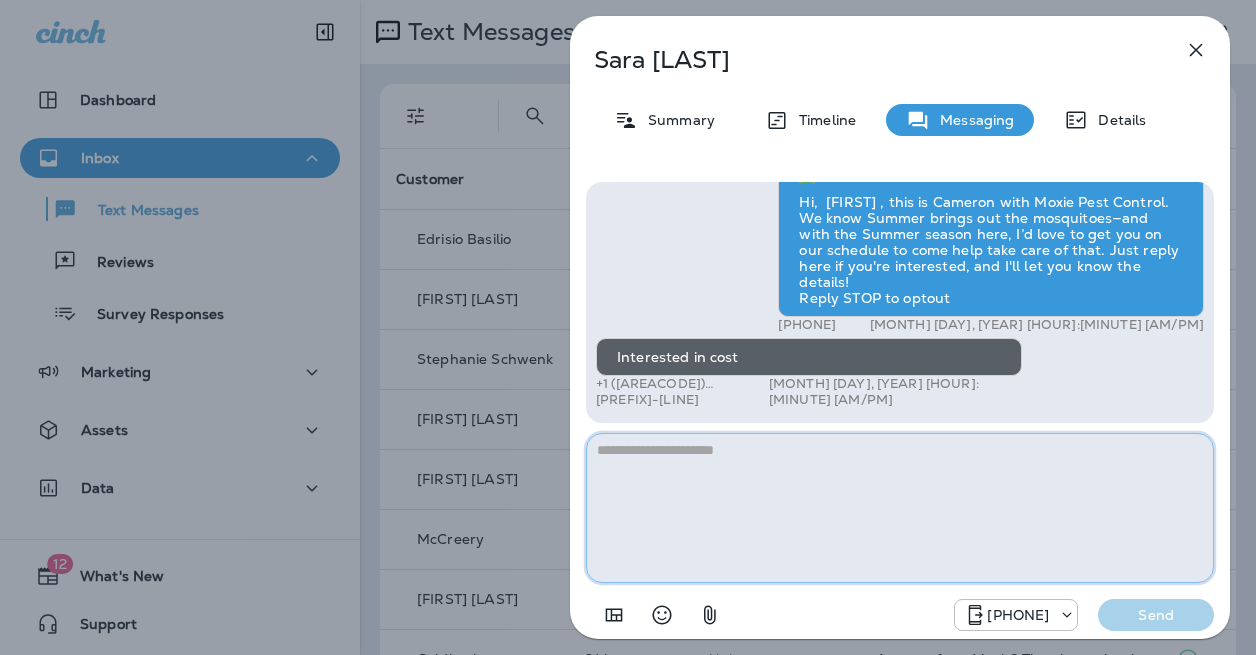 paste on "**********" 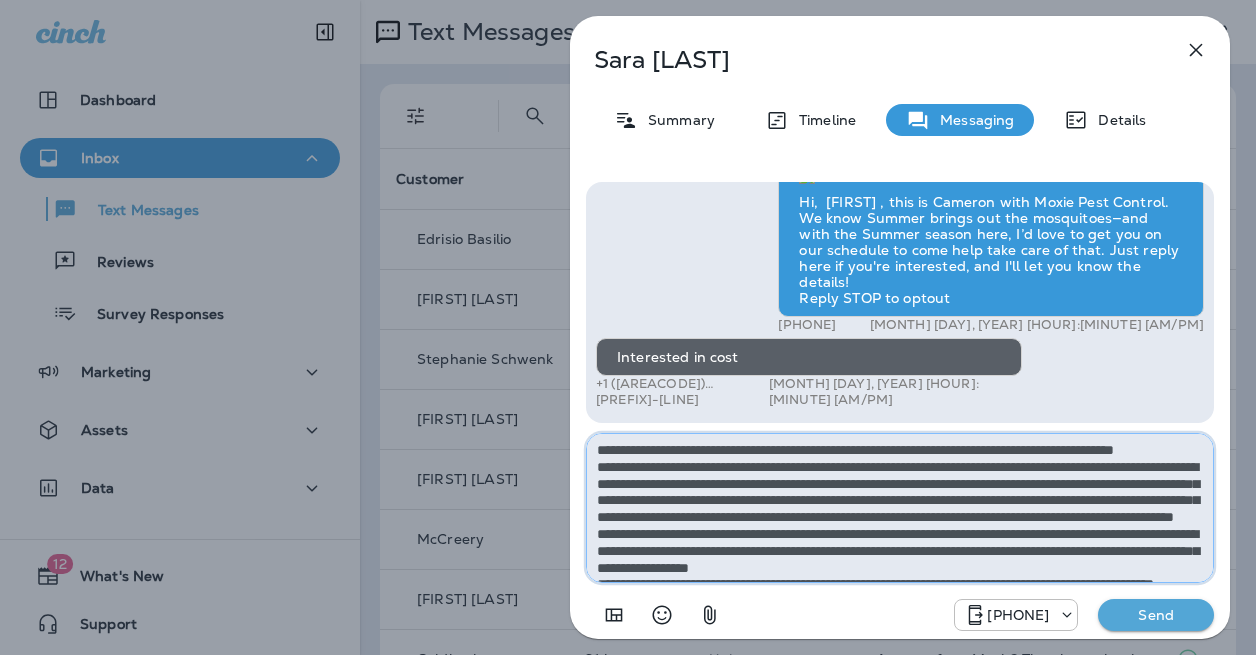 scroll, scrollTop: 61, scrollLeft: 0, axis: vertical 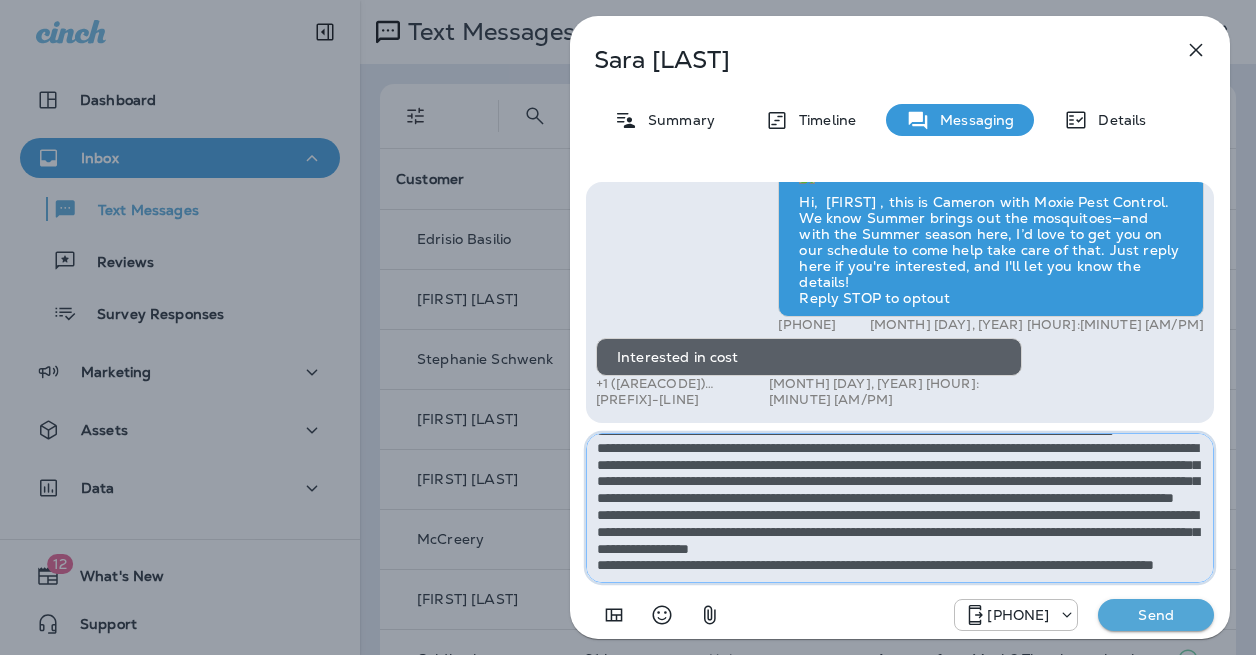 type on "**********" 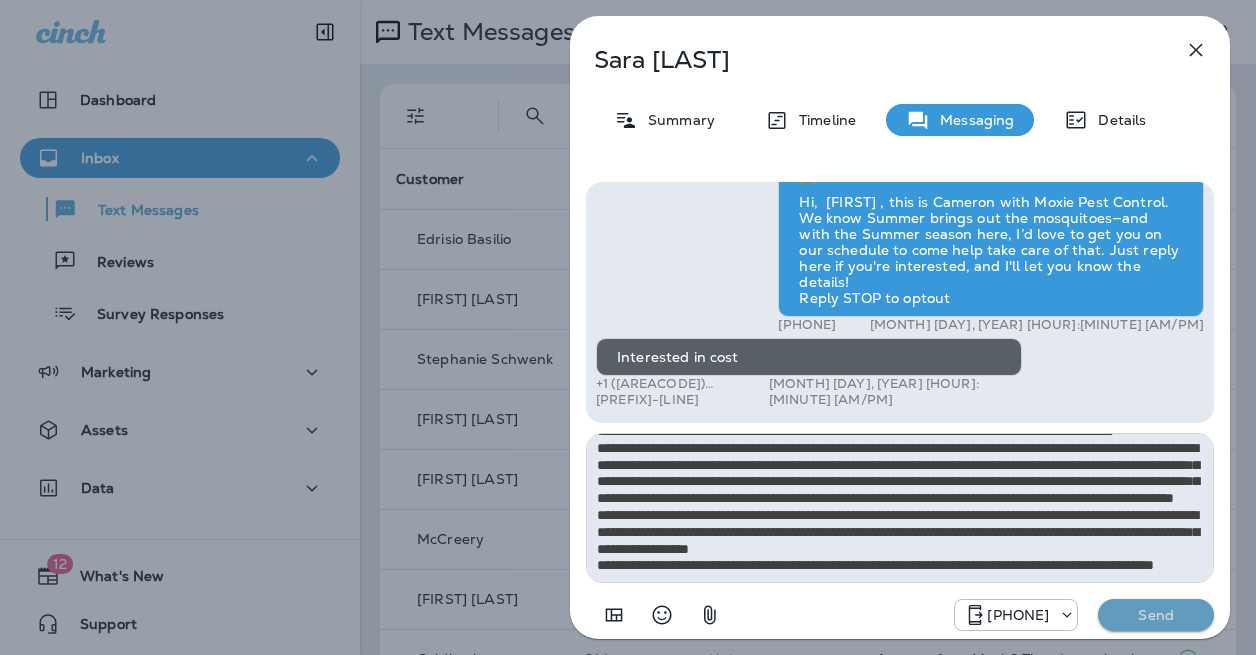 click on "Send" at bounding box center [1156, 615] 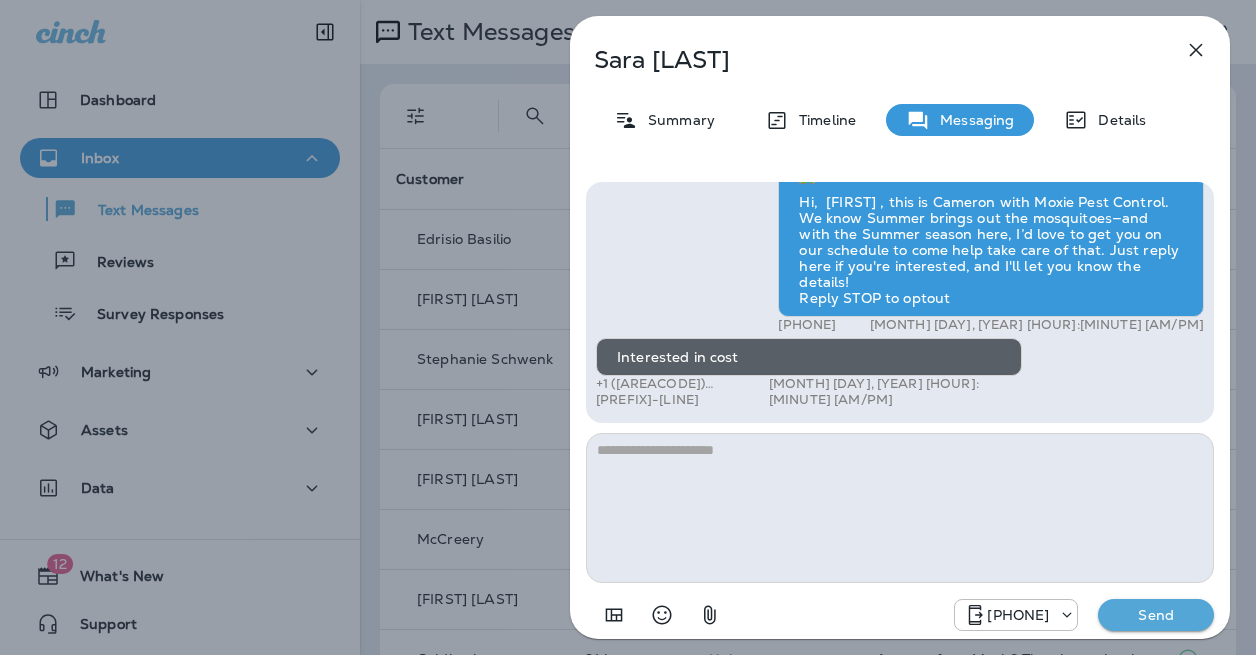 scroll, scrollTop: 0, scrollLeft: 0, axis: both 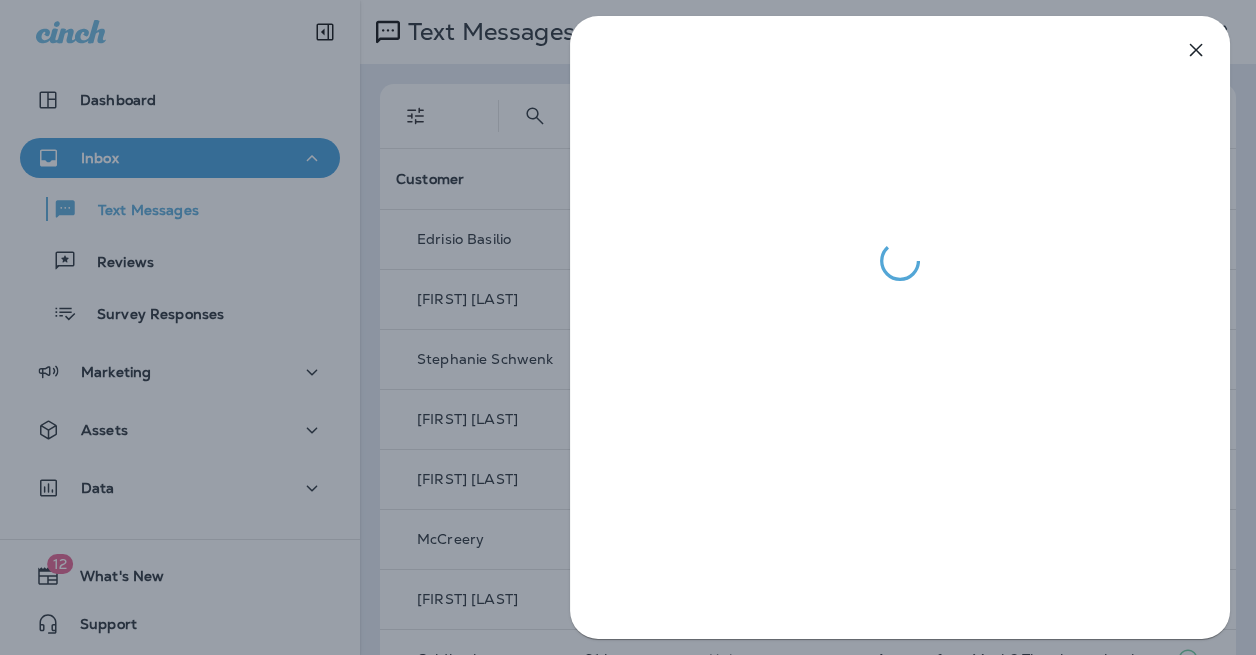 click at bounding box center (628, 327) 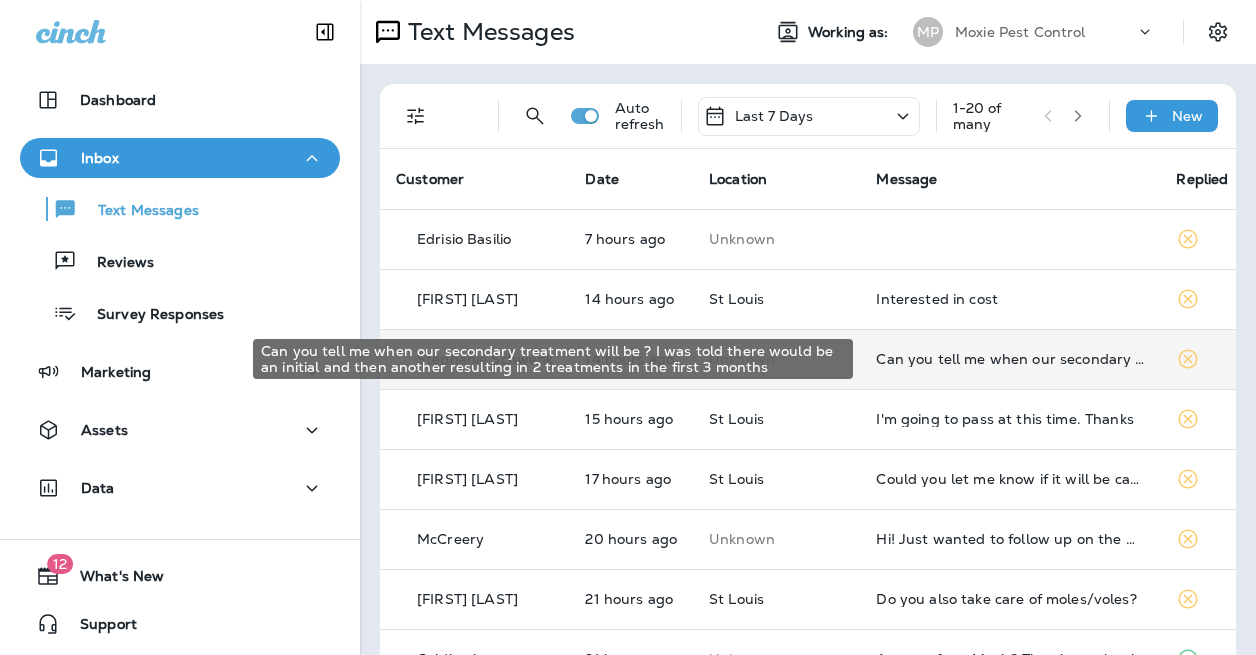 click on "Can you tell me when our secondary treatment will be ? I was told there would be an initial and then another resulting in 2 treatments in the first 3 months" at bounding box center [1010, 359] 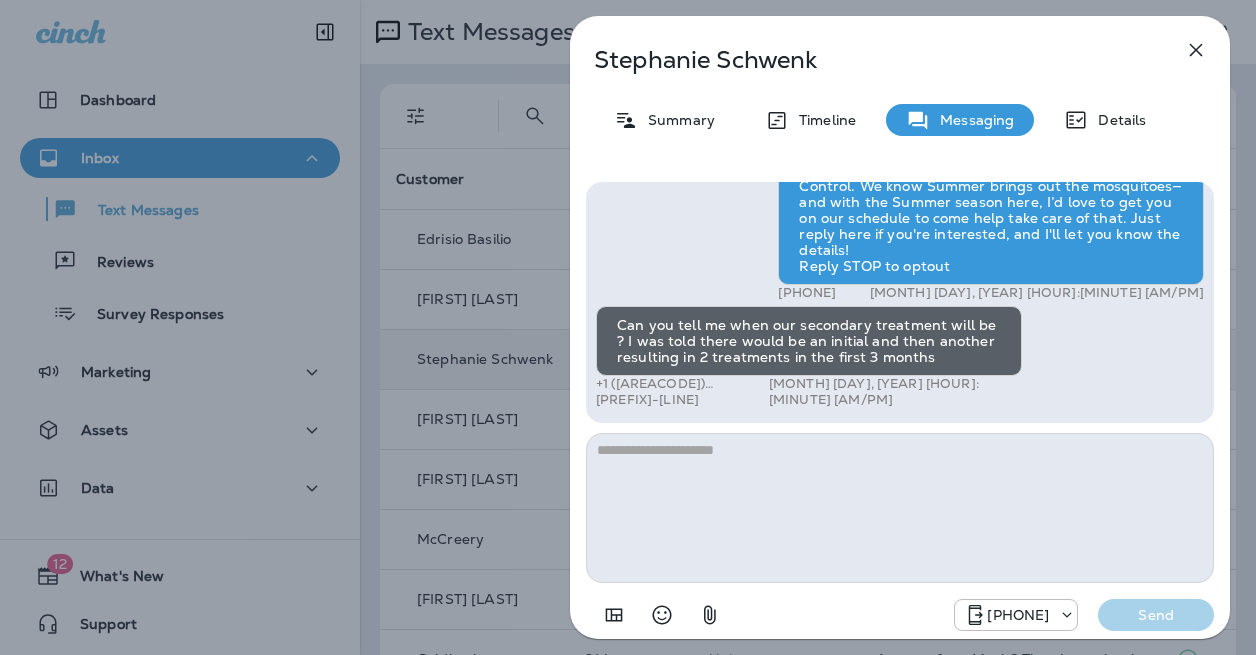 click on "[FIRST]   [LAST] Summary   Timeline   Messaging   Details   Hi,  [FIRST] , this is Cameron with Moxie Pest Control. We know Summer brings out the mosquitoes—and with the Summer season here, I’d love to get you on our schedule to come help take care of that. Just reply here if you're interested, and I'll let you know the details!
Reply STOP to optout [PHONE] [MONTH] [DAY], [YEAR] [HOUR]:[MINUTE] [AM/PM] Can you tell me when our secondary treatment will be ? I was told there would be an initial and then another resulting in 2 treatments in the first 3 months  +1 ([AREACODE]) [PREFIX]-[LINE] [MONTH] [DAY], [YEAR] [HOUR]:[MINUTE] [AM/PM] [PHONE] Send" at bounding box center [628, 327] 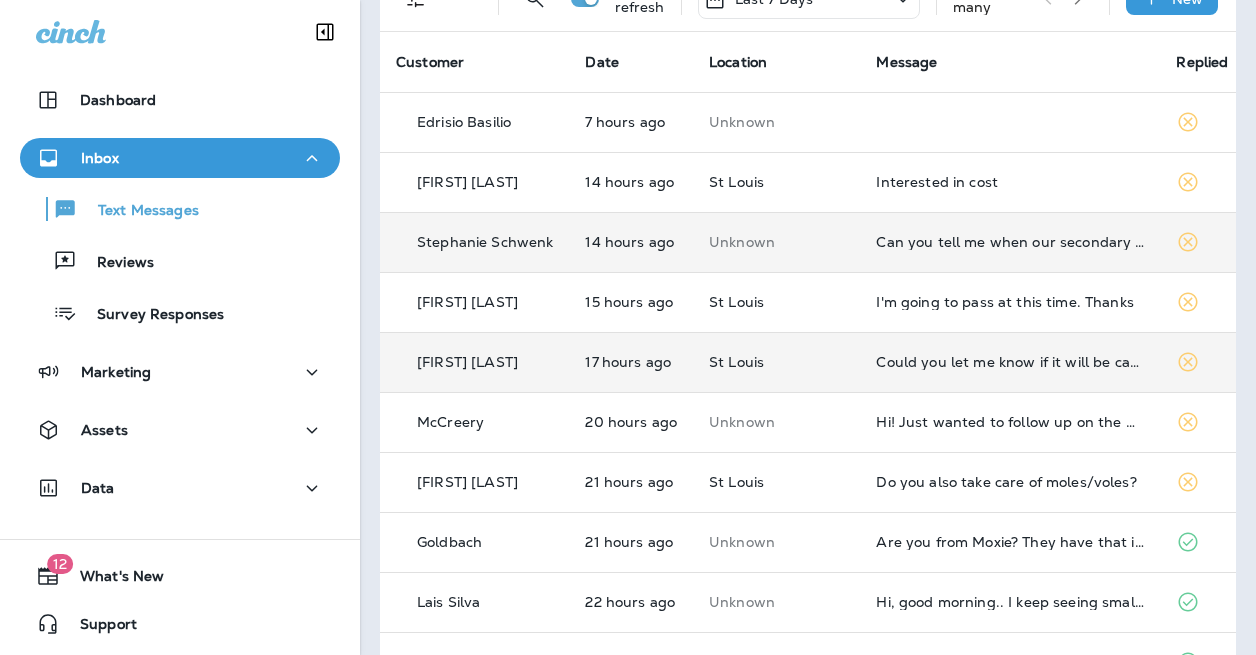 scroll, scrollTop: 134, scrollLeft: 0, axis: vertical 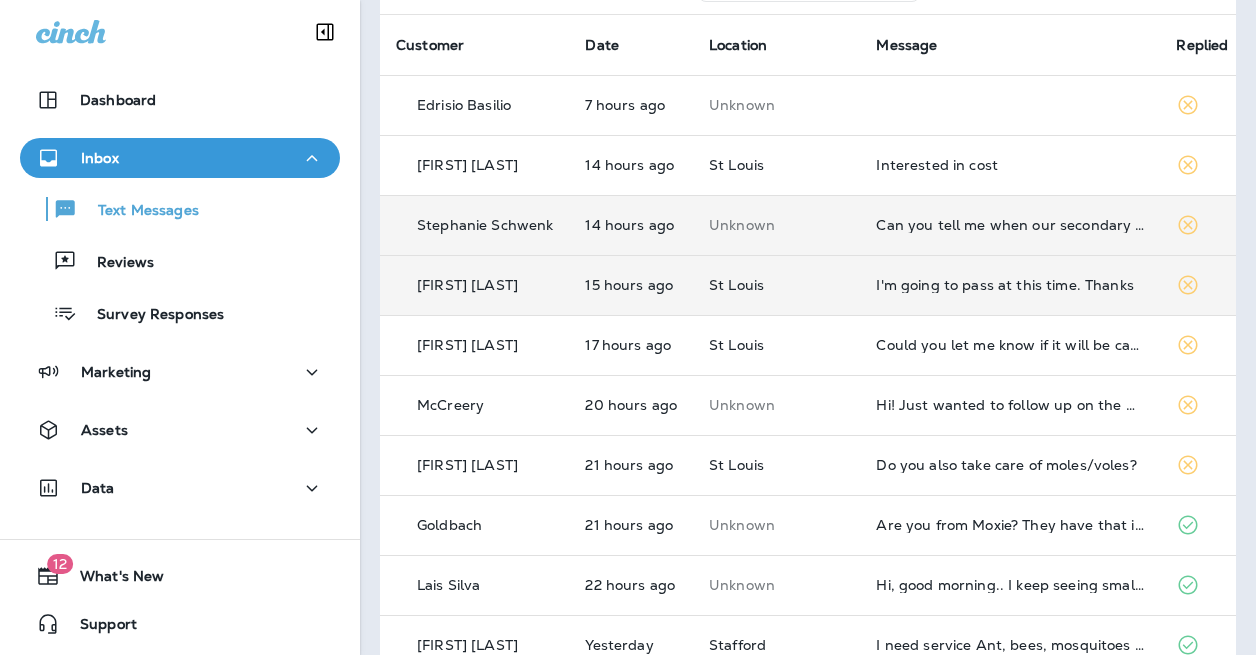 click on "I'm going to pass at this time.  Thanks" at bounding box center (1010, 285) 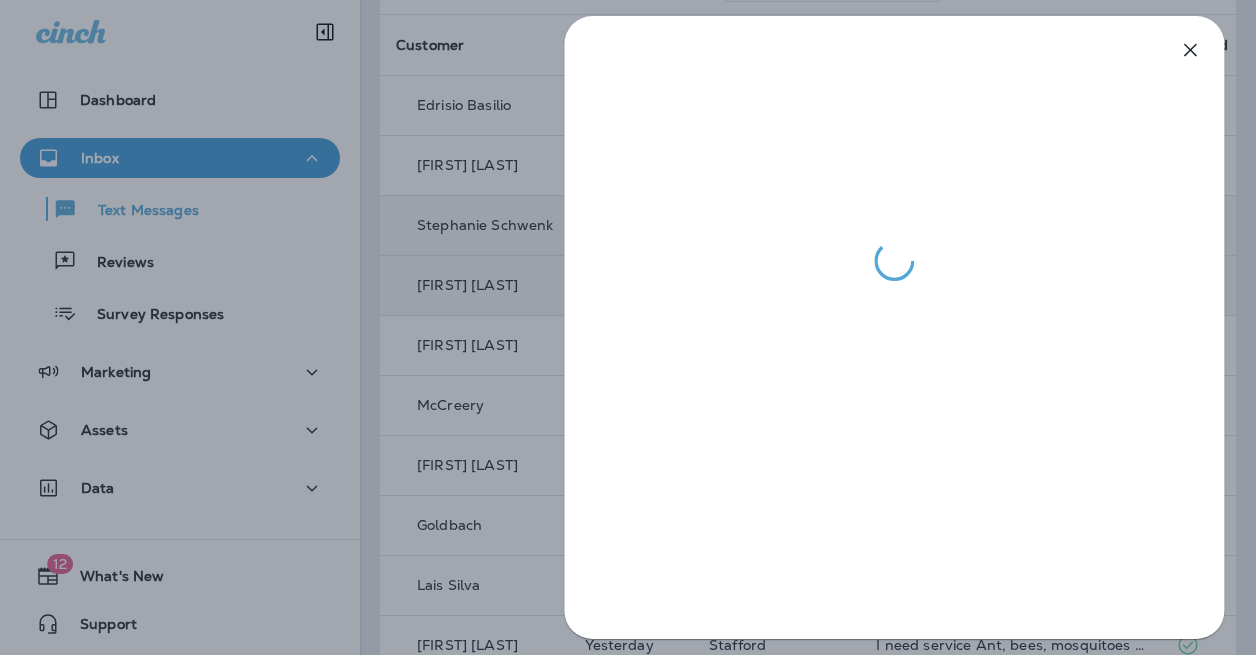 click at bounding box center (622, 327) 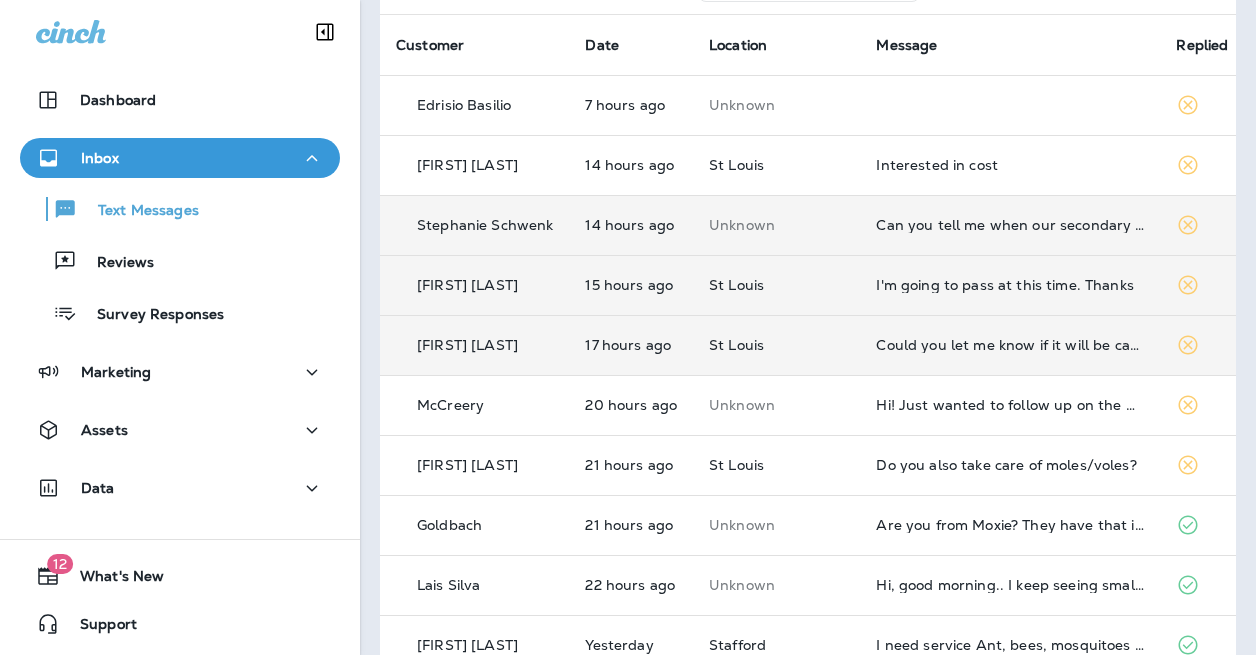 click on "Could you let me know if it will be canceled due to rain" at bounding box center [1010, 345] 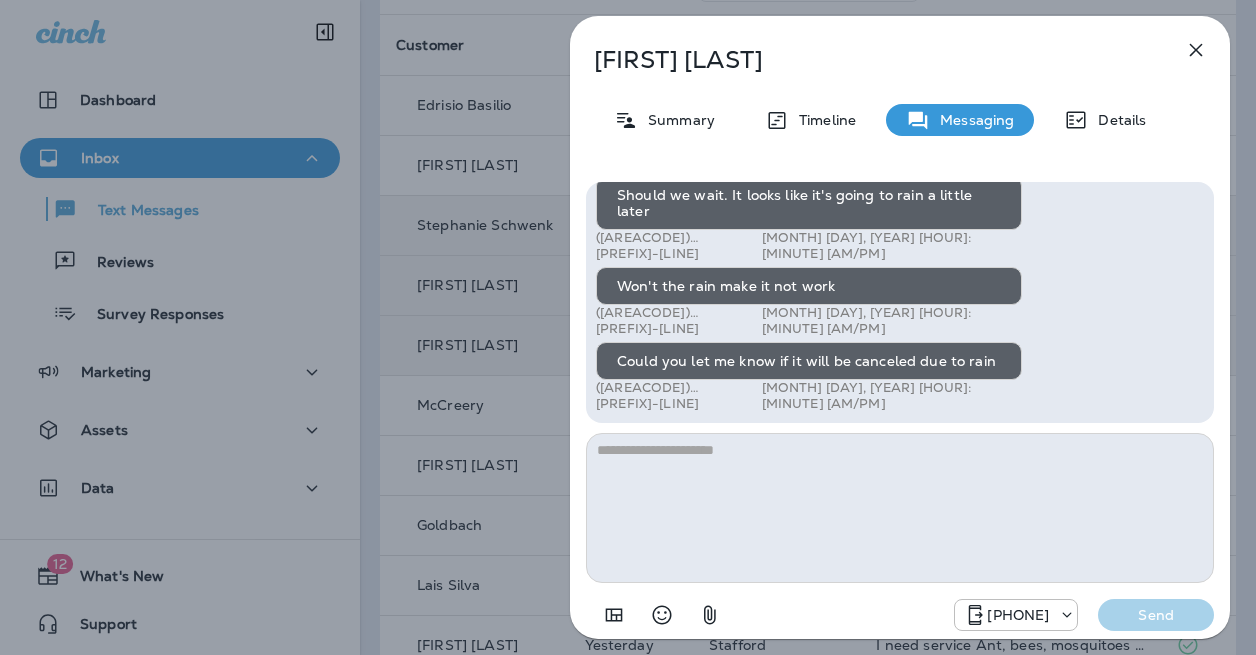 scroll, scrollTop: 1, scrollLeft: 0, axis: vertical 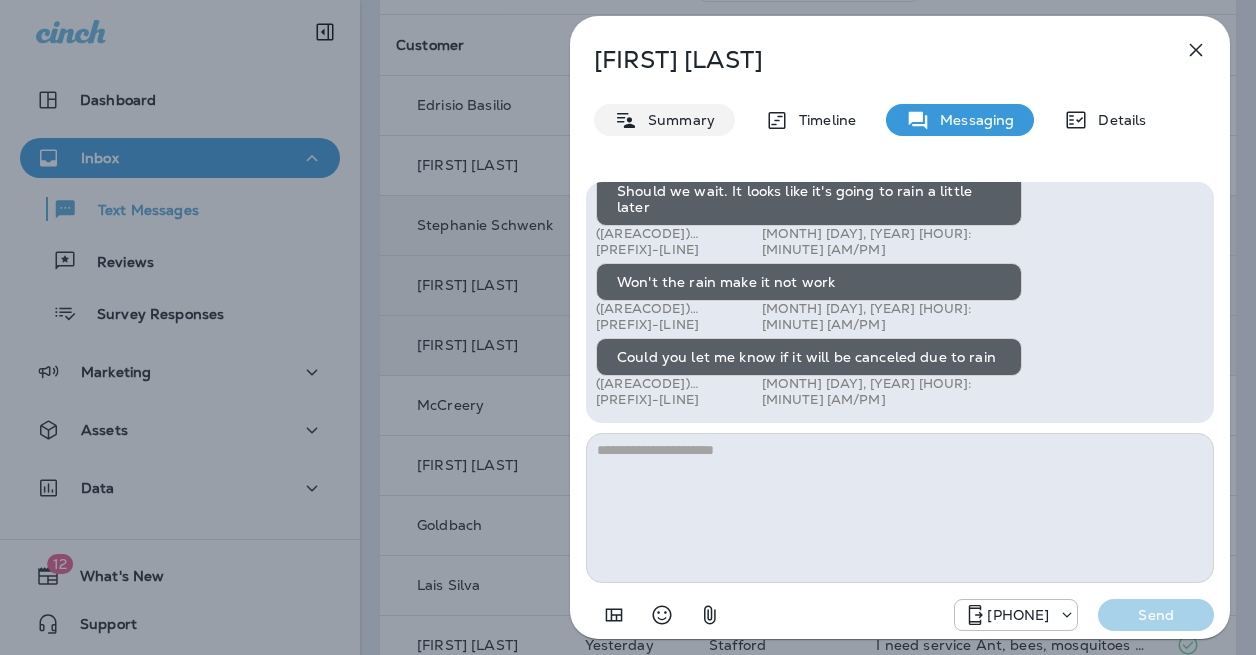 click on "Summary" at bounding box center (676, 120) 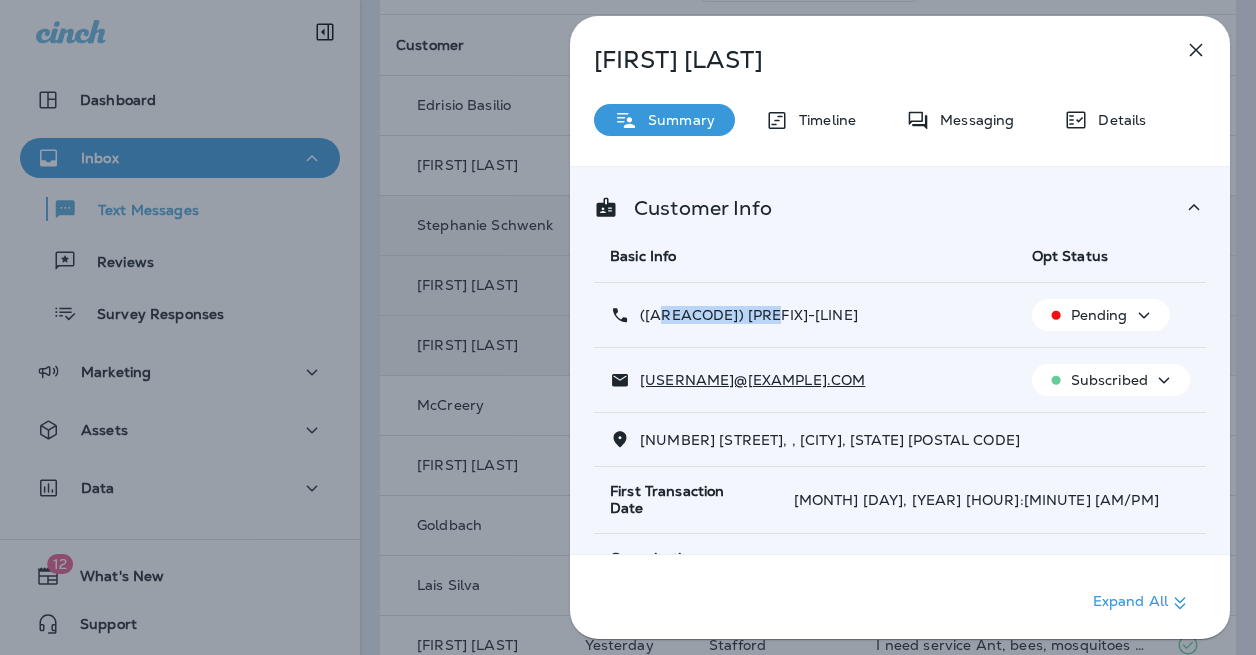 drag, startPoint x: 761, startPoint y: 317, endPoint x: 657, endPoint y: 316, distance: 104.00481 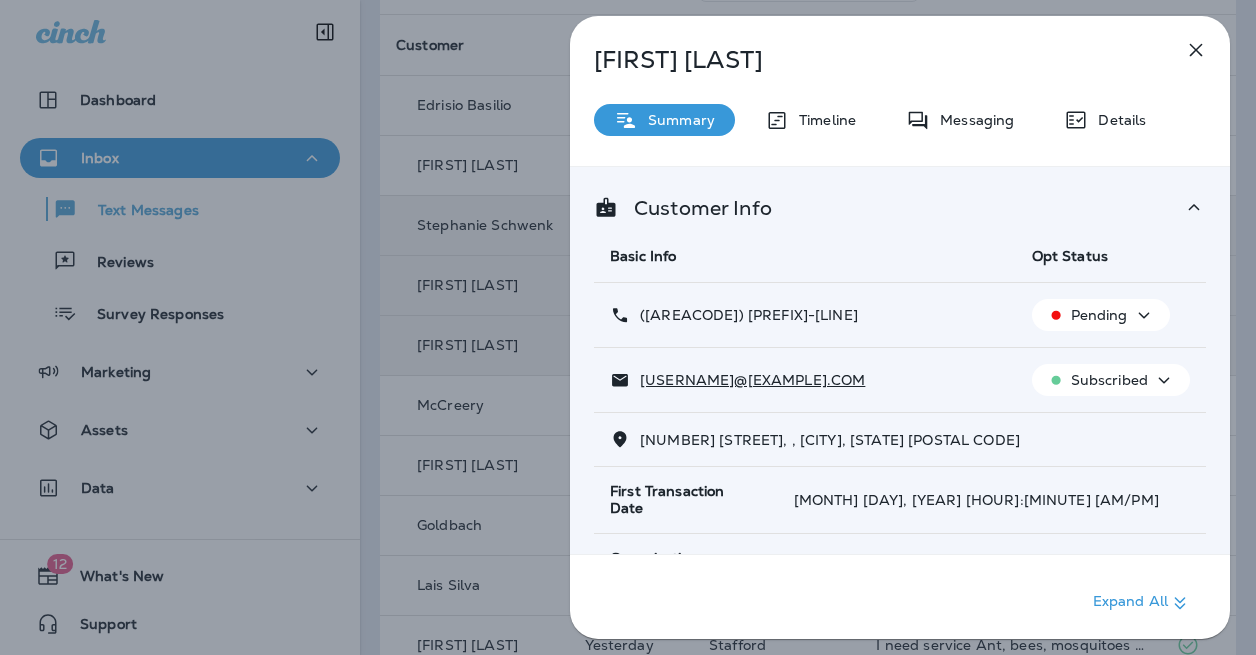 click on "[FIRST]   [LAST] Summary   Timeline   Messaging   Details   Customer Info Basic Info   Opt Status    +1 ([AREACODE]) [PREFIX]-[LINE] Pending [USERNAME]@[EXAMPLE].COM Subscribed [NUMBER] [STREET], , [CITY], [STATE] [POSTAL CODE] First Transaction Date [MONTH] [DAY], [YEAR] [HOUR]:[MINUTE] [AM/PM] Organization --   Customer Type Active - Residential Date Created [MONTH] [DAY], [YEAR] [HOUR]:[MINUTE] [AM/PM] Last Updated [MONTH] [DAY], [YEAR] [HOUR]:[MINUTE] [AM/PM] ... 12 more items View all Customer Matching Static Segments Subscriptions Expand All" at bounding box center (628, 327) 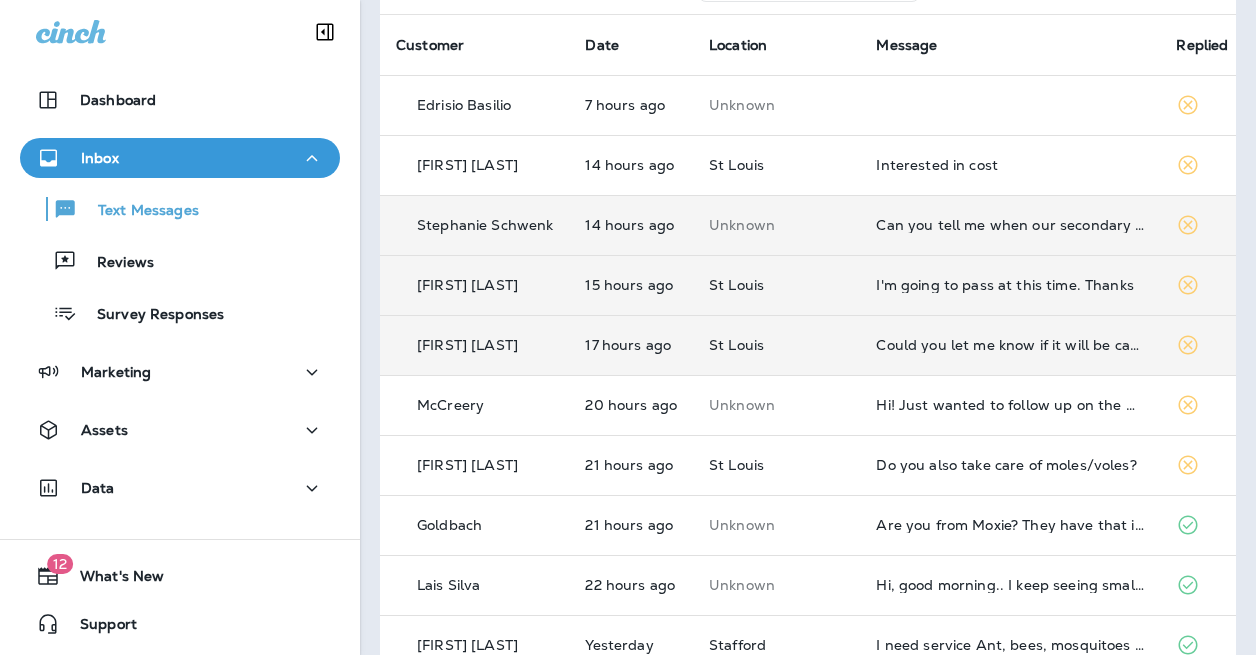 click on "I'm going to pass at this time.  Thanks" at bounding box center (1010, 285) 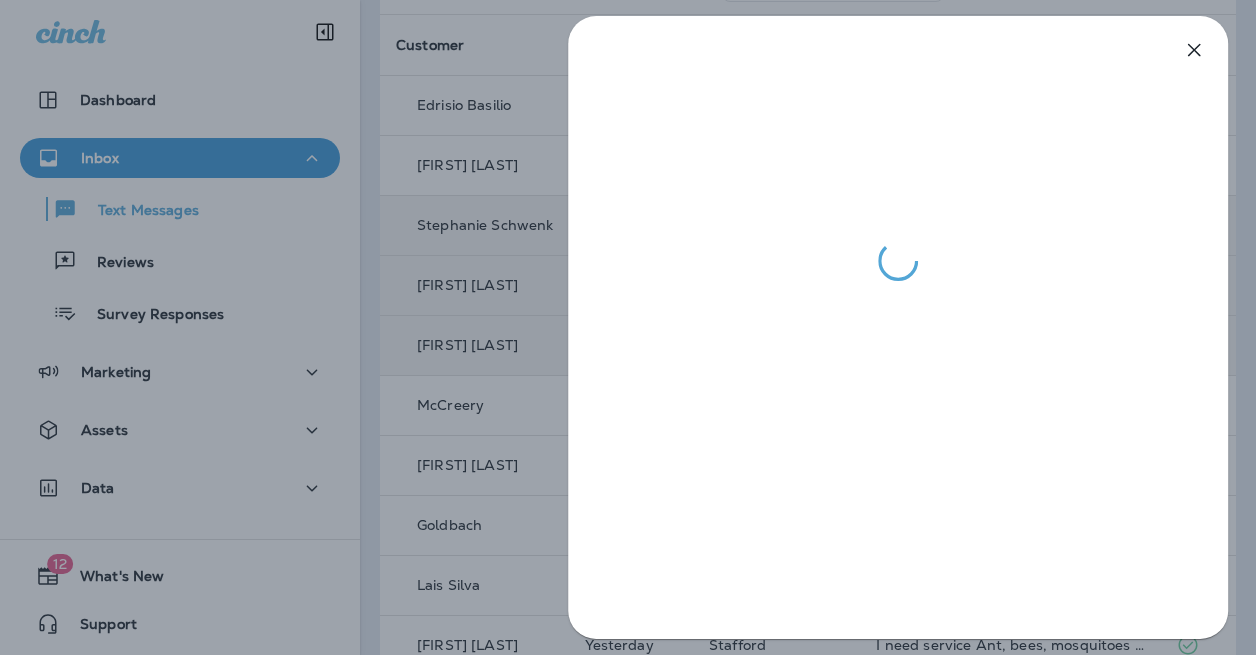 drag, startPoint x: 467, startPoint y: 288, endPoint x: 596, endPoint y: 278, distance: 129.38702 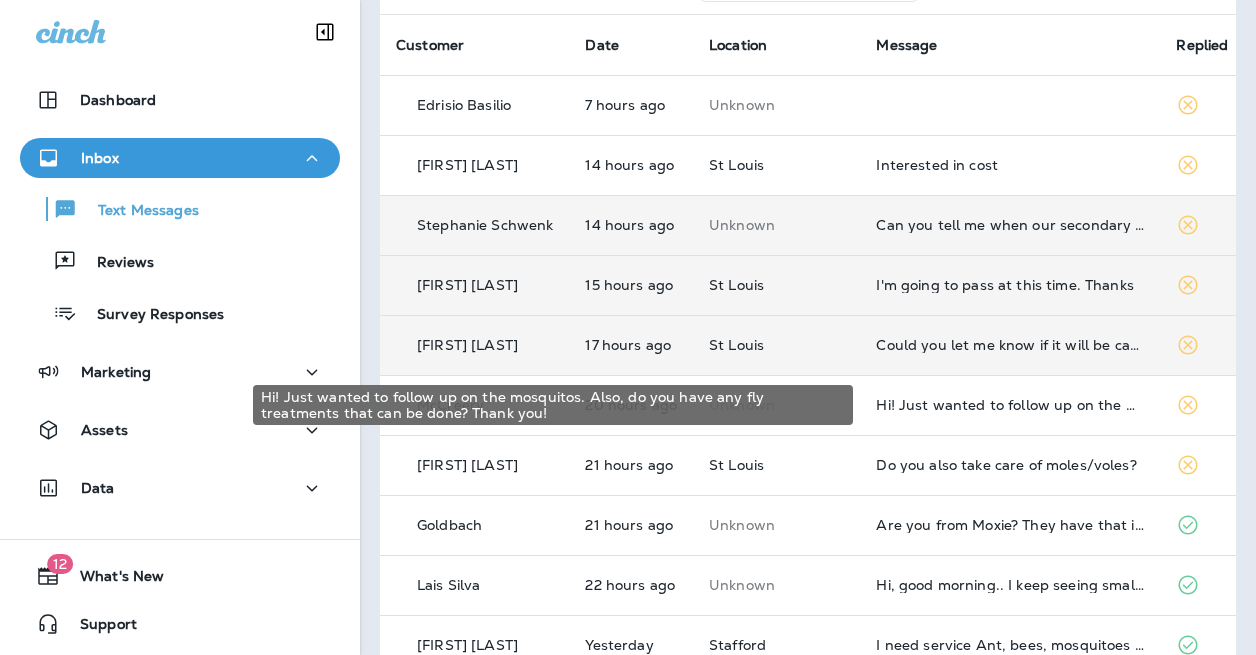 click on "Hi! Just wanted to follow up on the mosquitos. Also, do you have any fly treatments that can be done? Thank you!" at bounding box center (1010, 405) 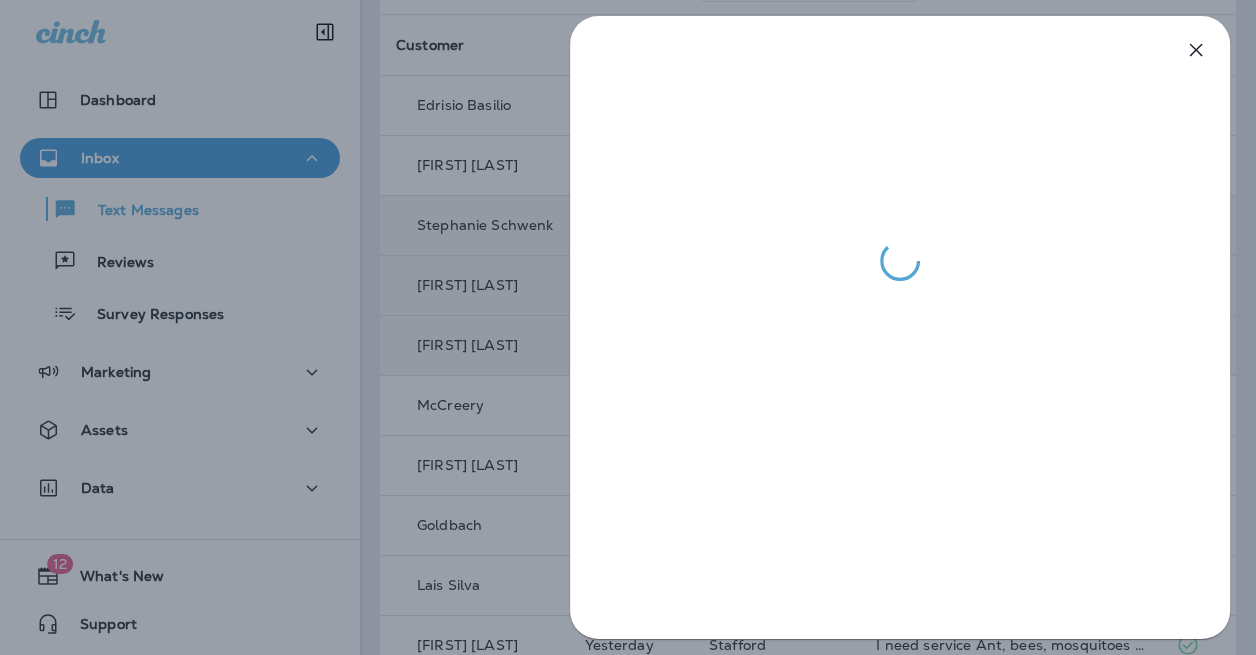 click at bounding box center (628, 327) 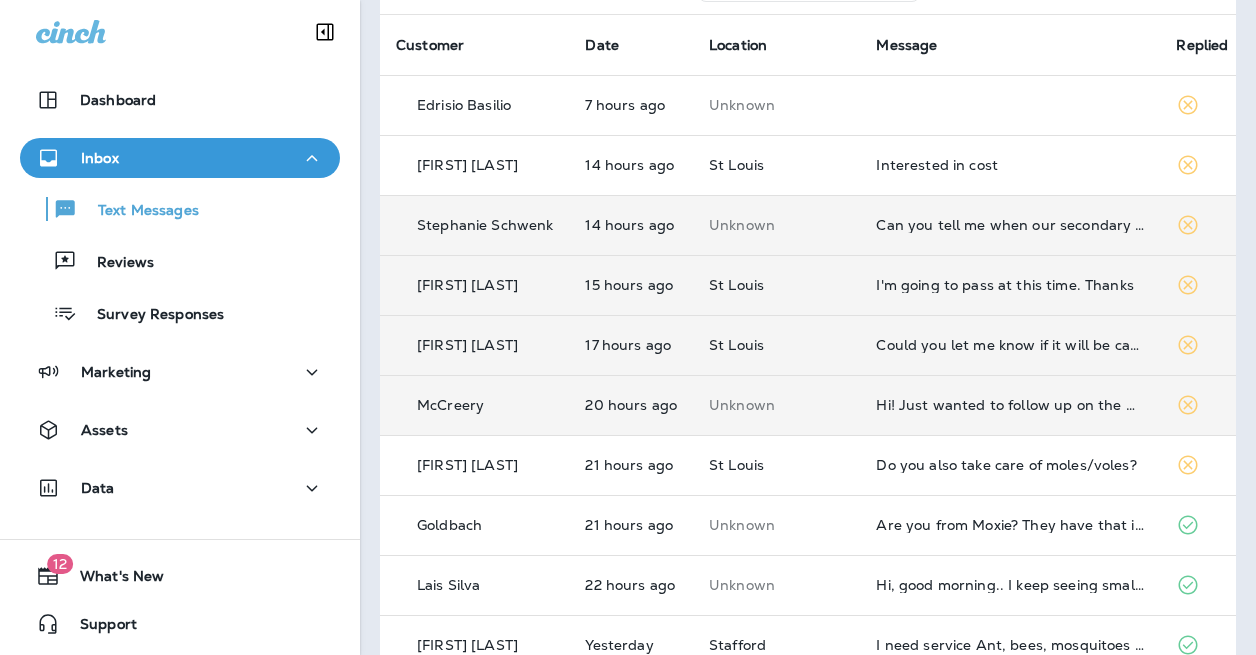 click on "Hi! Just wanted to follow up on the mosquitos. Also, do you have any fly treatments that can be done? Thank you!" at bounding box center (1010, 405) 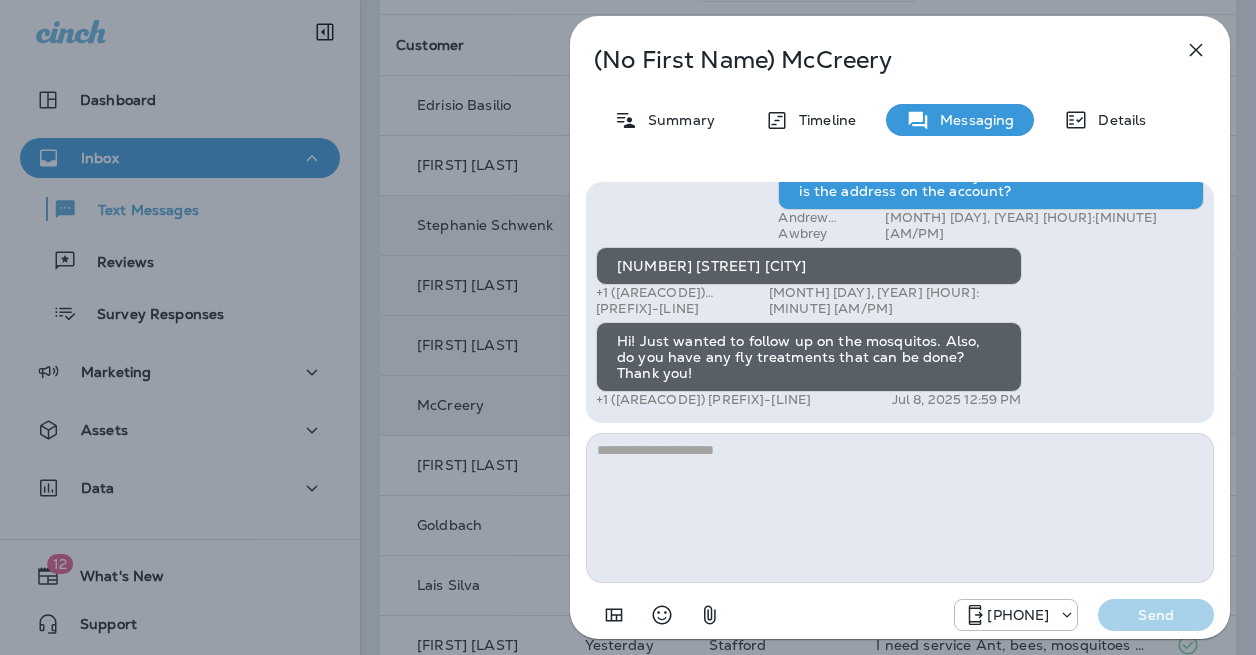 drag, startPoint x: 488, startPoint y: 361, endPoint x: 575, endPoint y: 380, distance: 89.050545 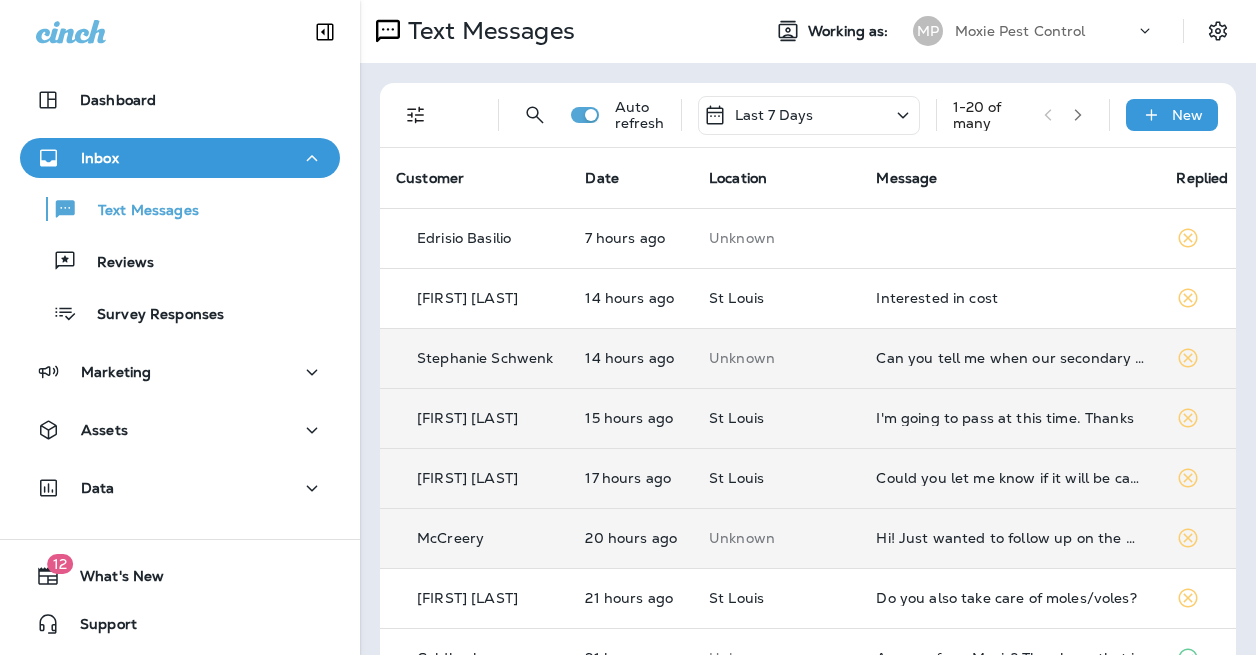 scroll, scrollTop: 0, scrollLeft: 0, axis: both 